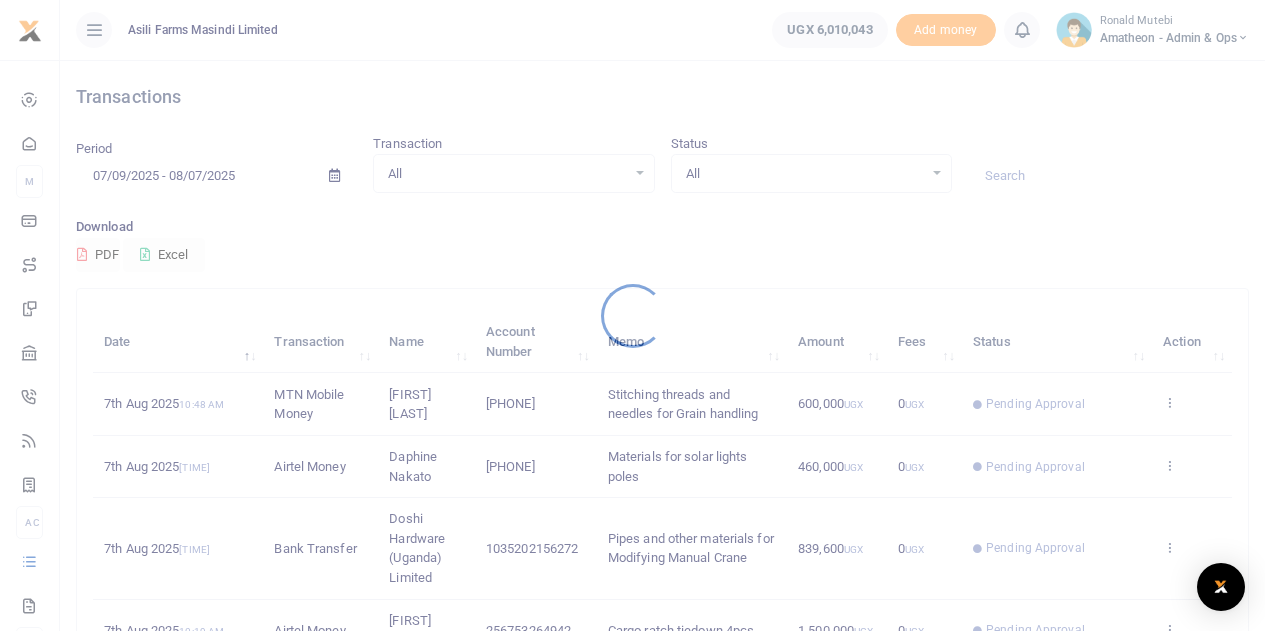 scroll, scrollTop: 0, scrollLeft: 0, axis: both 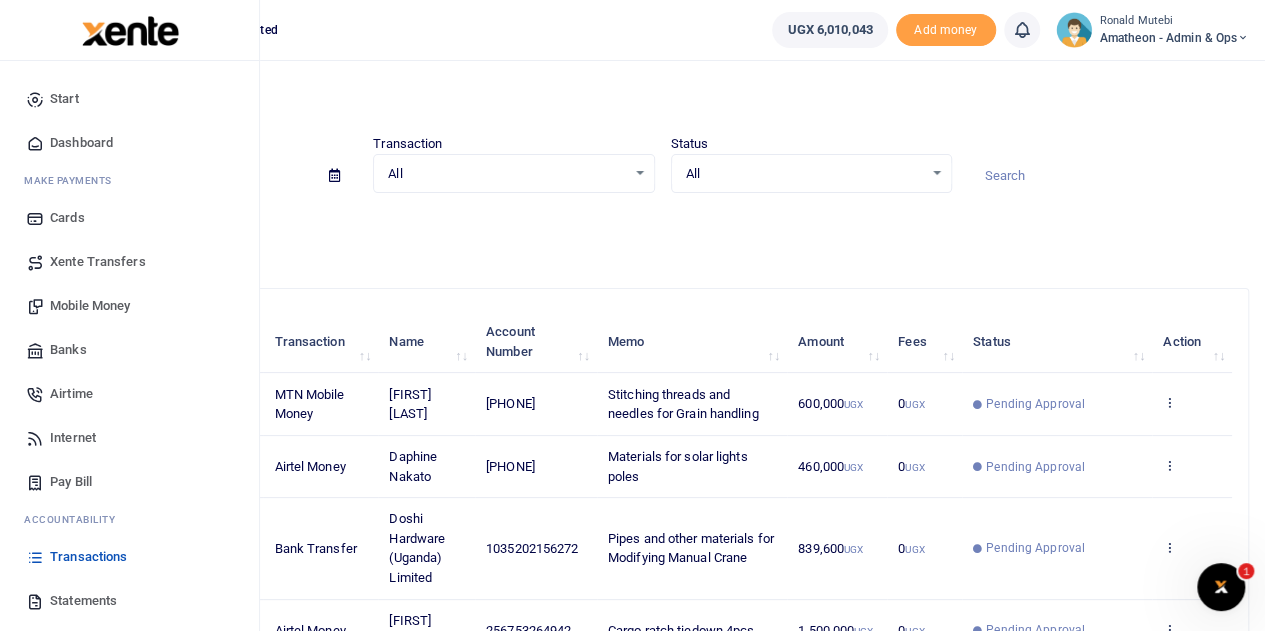 click on "Mobile Money" at bounding box center (90, 306) 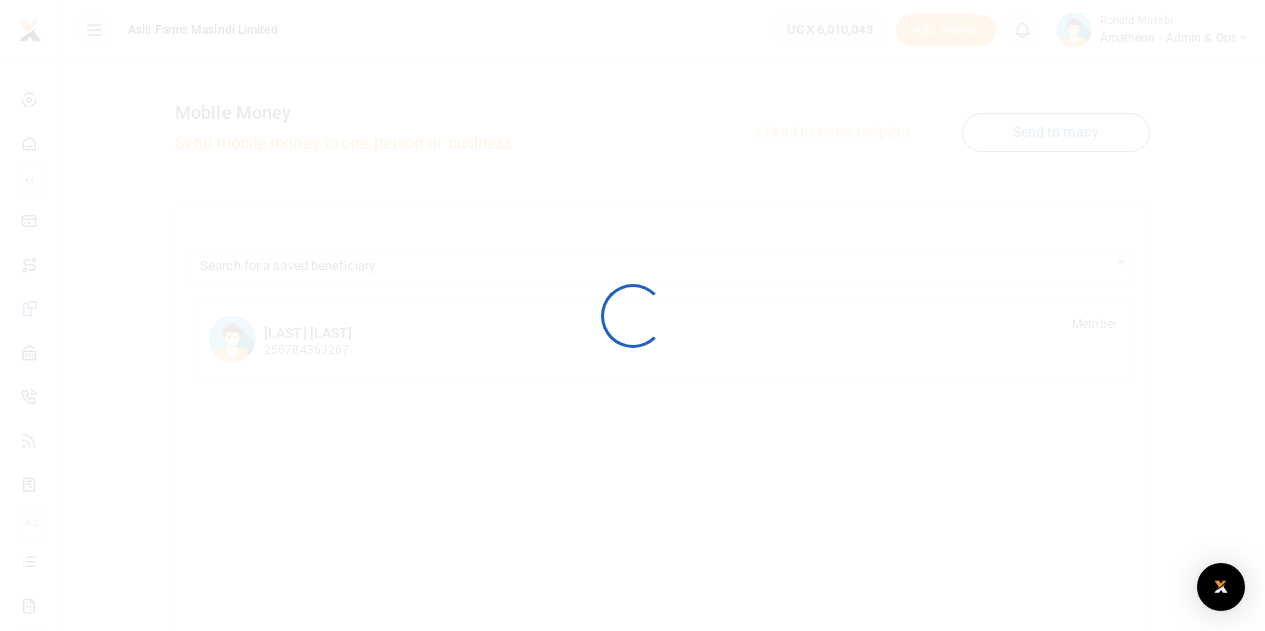scroll, scrollTop: 0, scrollLeft: 0, axis: both 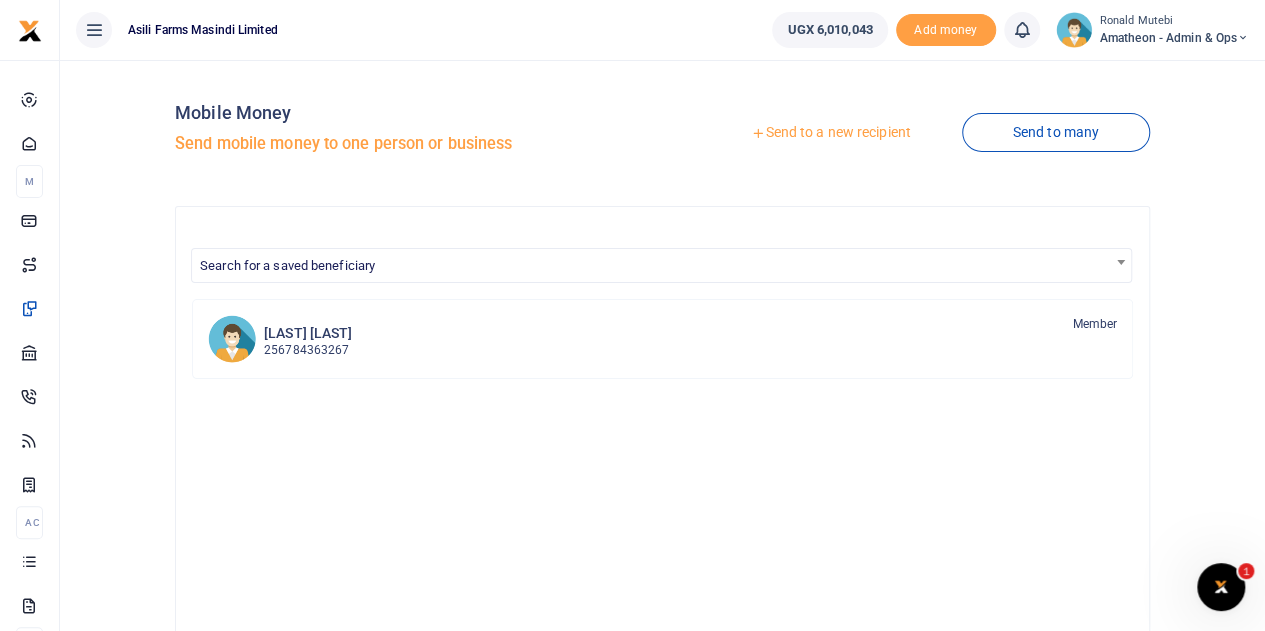 click on "Send to a new recipient" at bounding box center (830, 133) 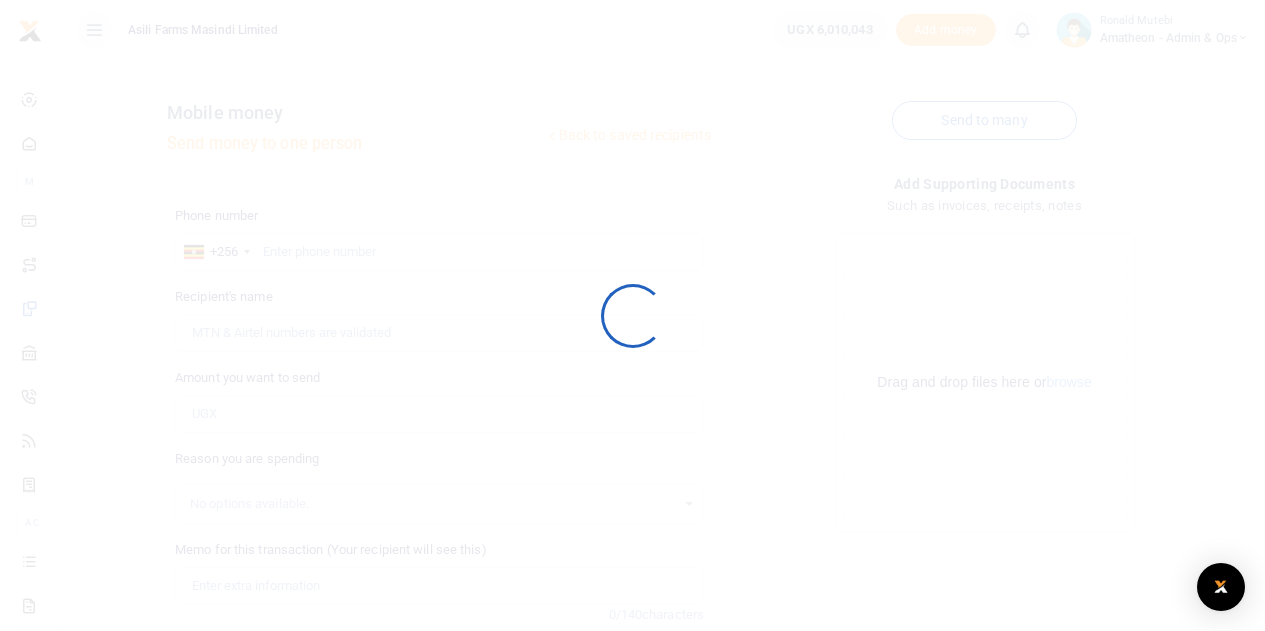 scroll, scrollTop: 0, scrollLeft: 0, axis: both 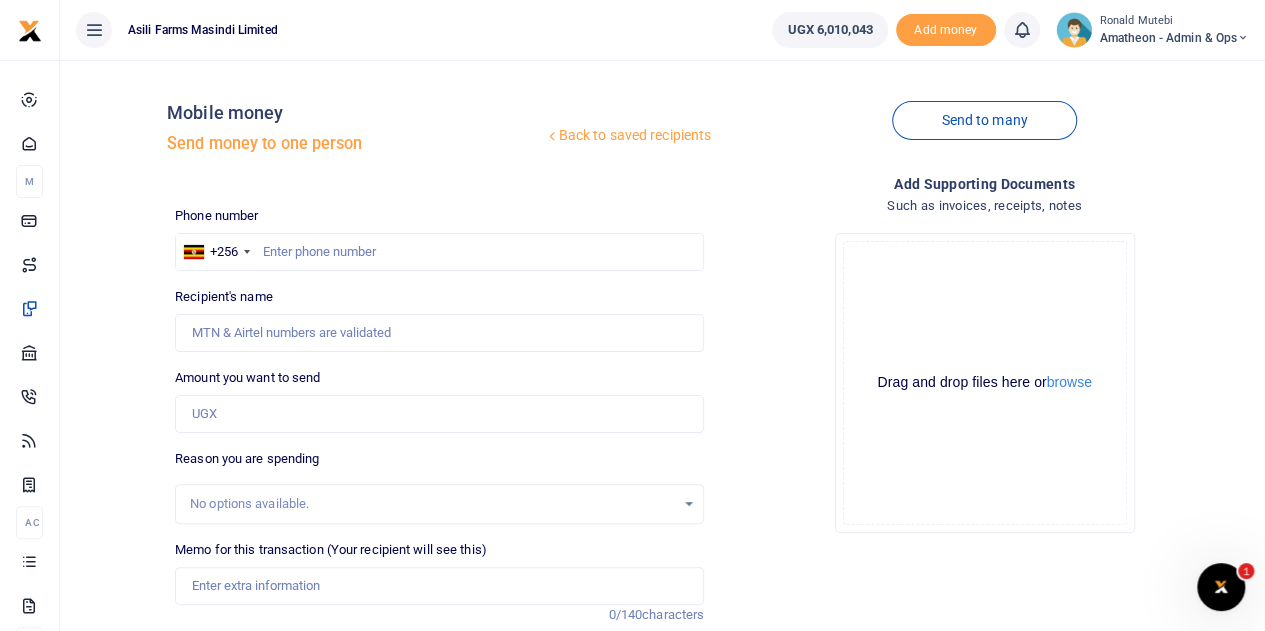 click at bounding box center [632, 315] 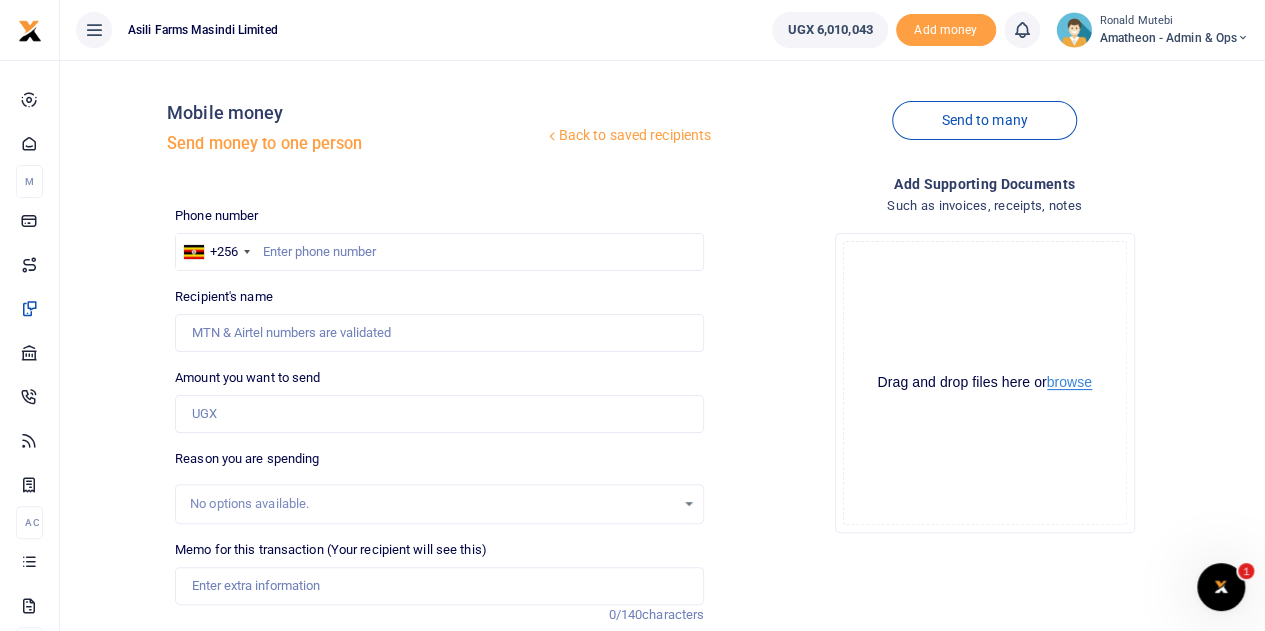 click on "browse" at bounding box center [1069, 382] 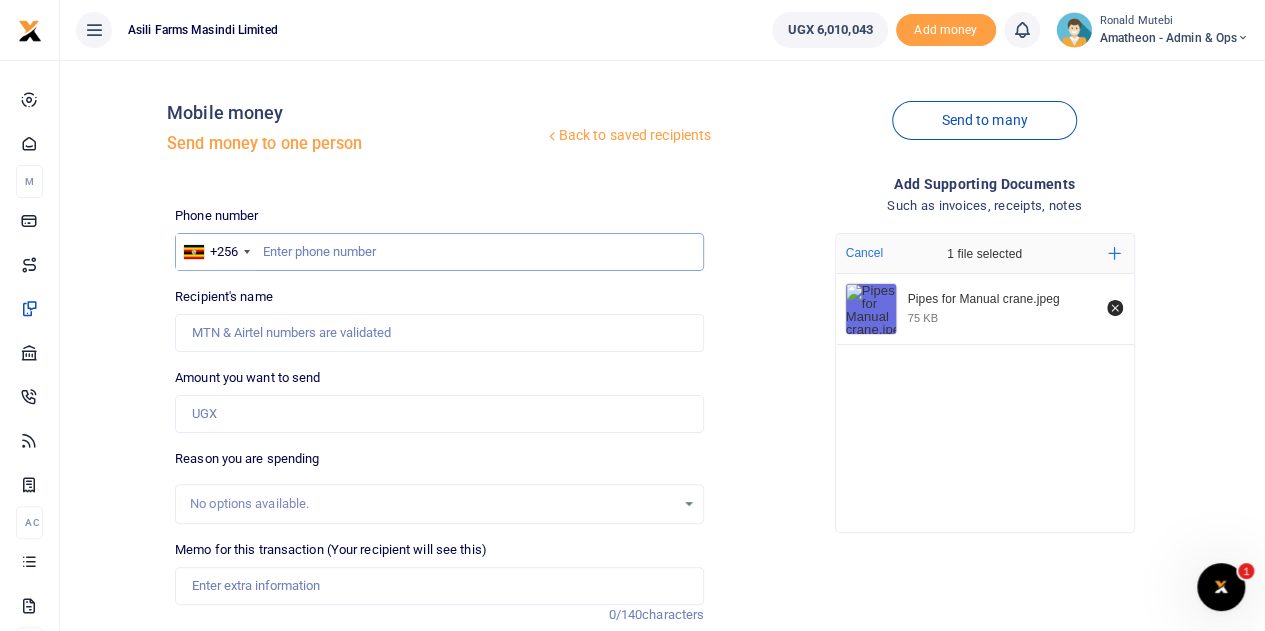 click at bounding box center [439, 252] 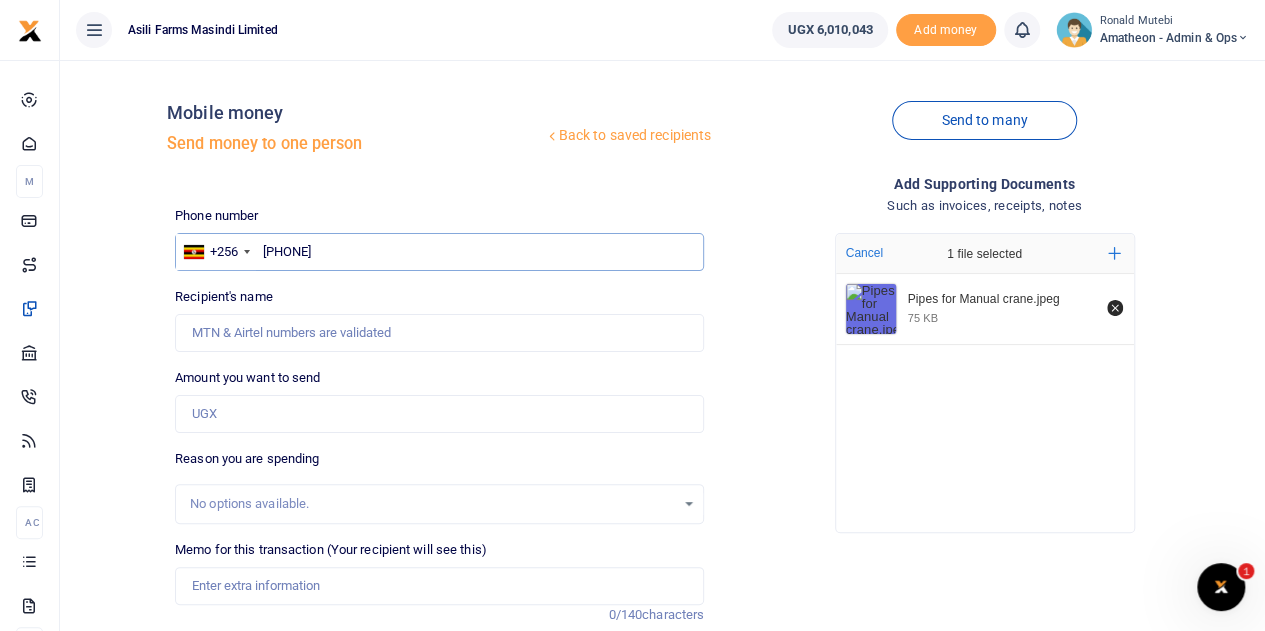 type on "787083730" 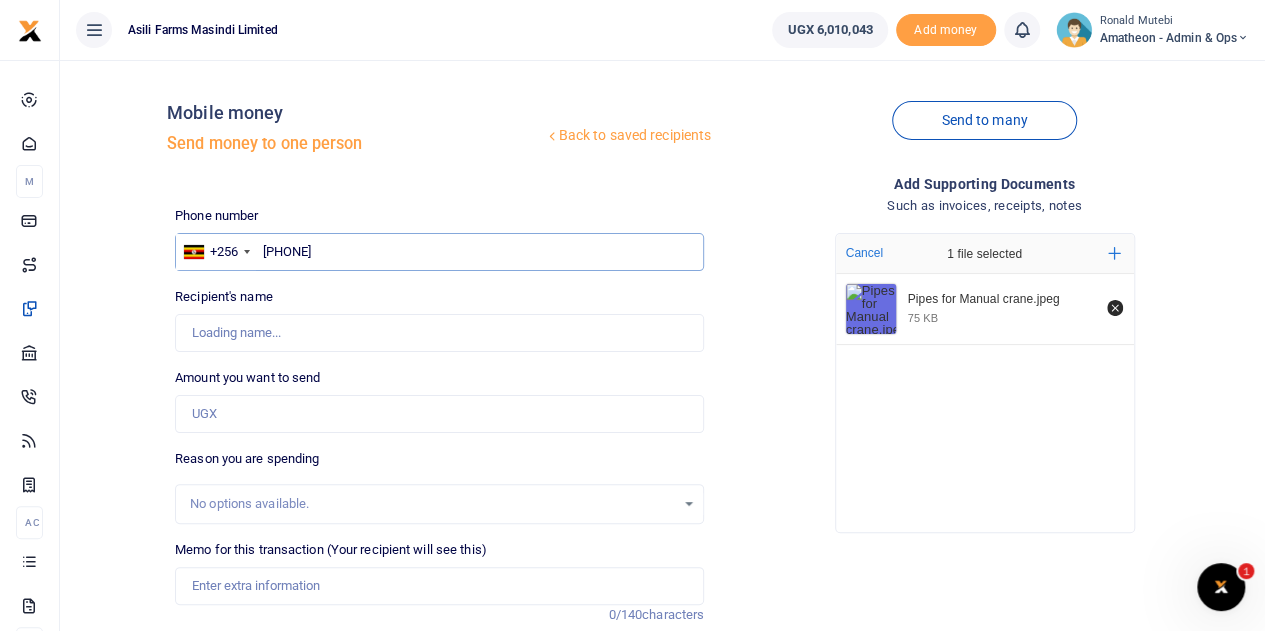 type on "Abdu Noor Ssemambo" 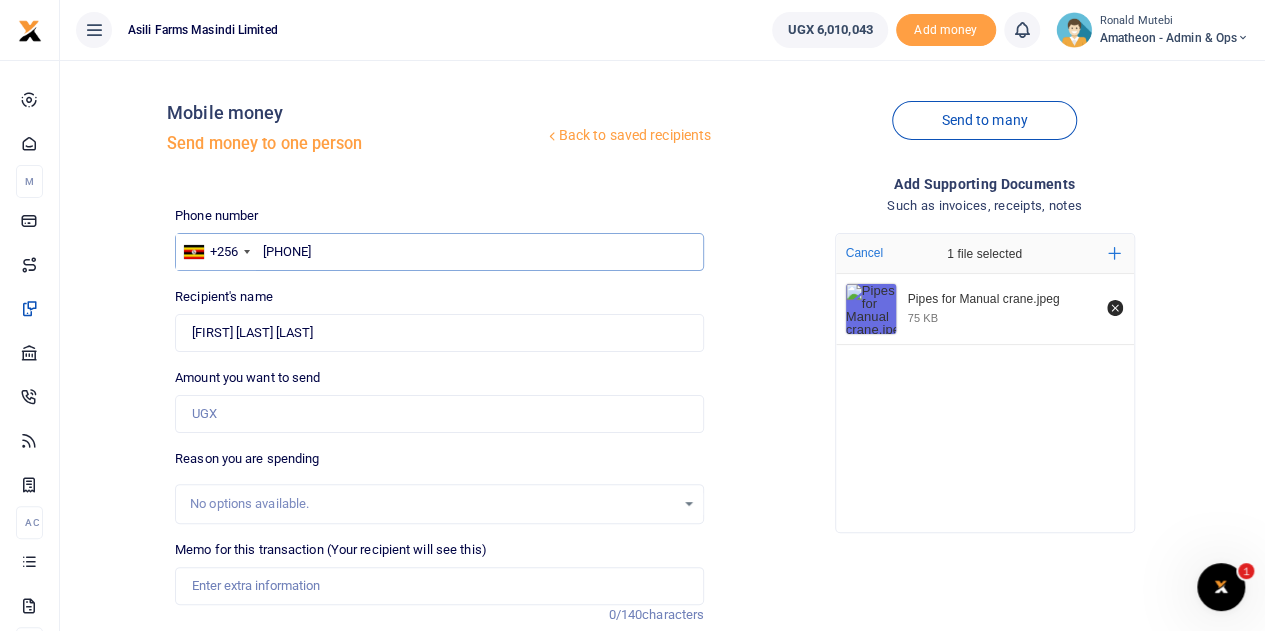type on "787083730" 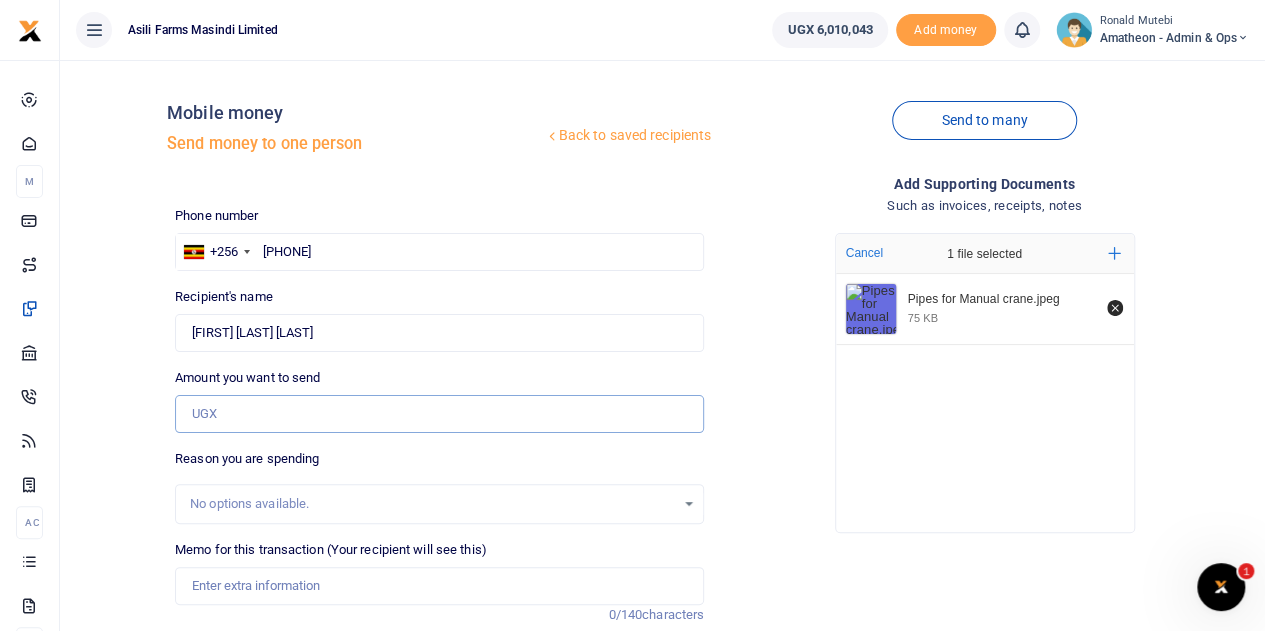 click on "Amount you want to send" at bounding box center [439, 414] 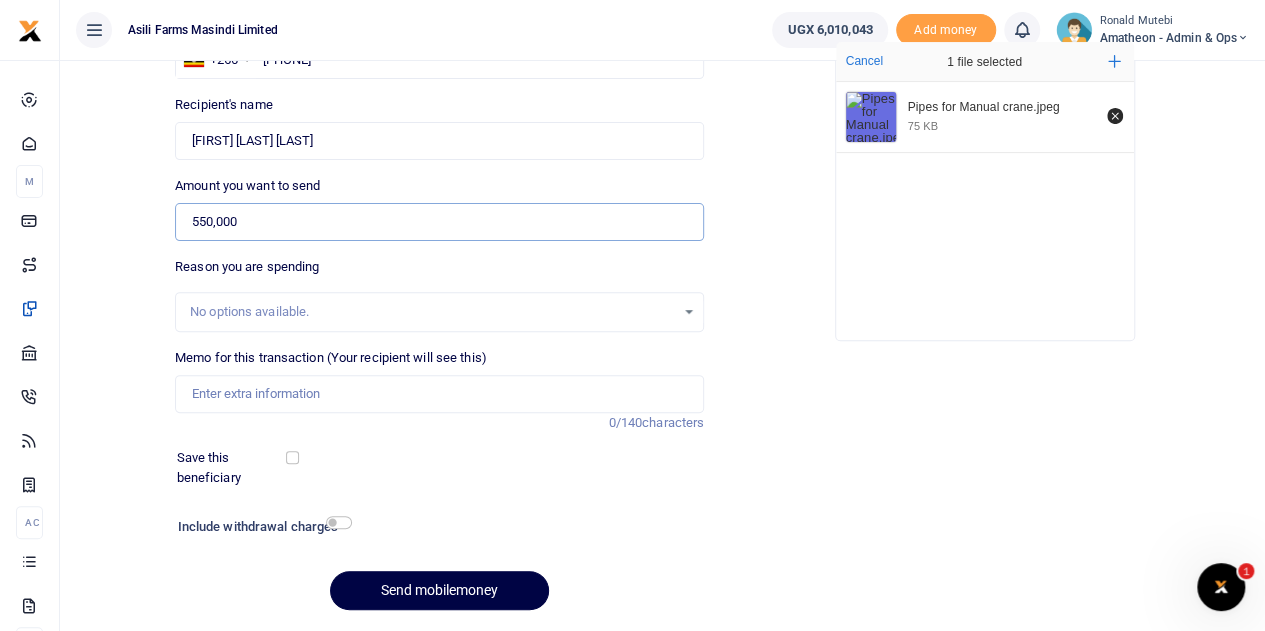 scroll, scrollTop: 200, scrollLeft: 0, axis: vertical 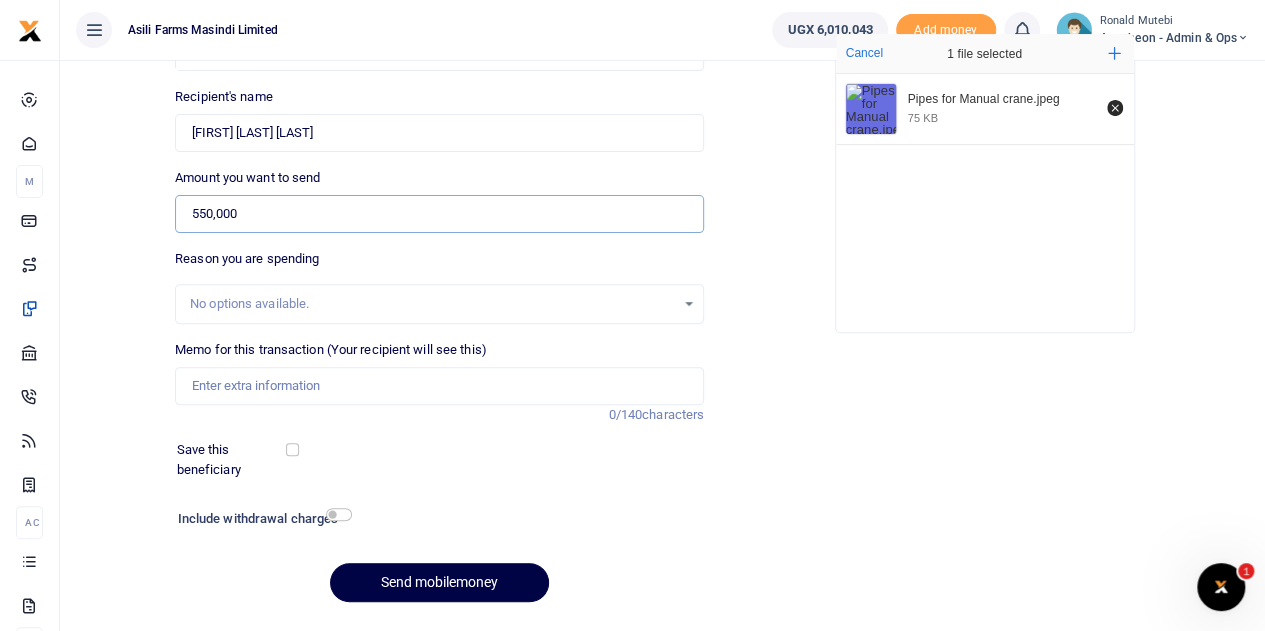 type on "550,000" 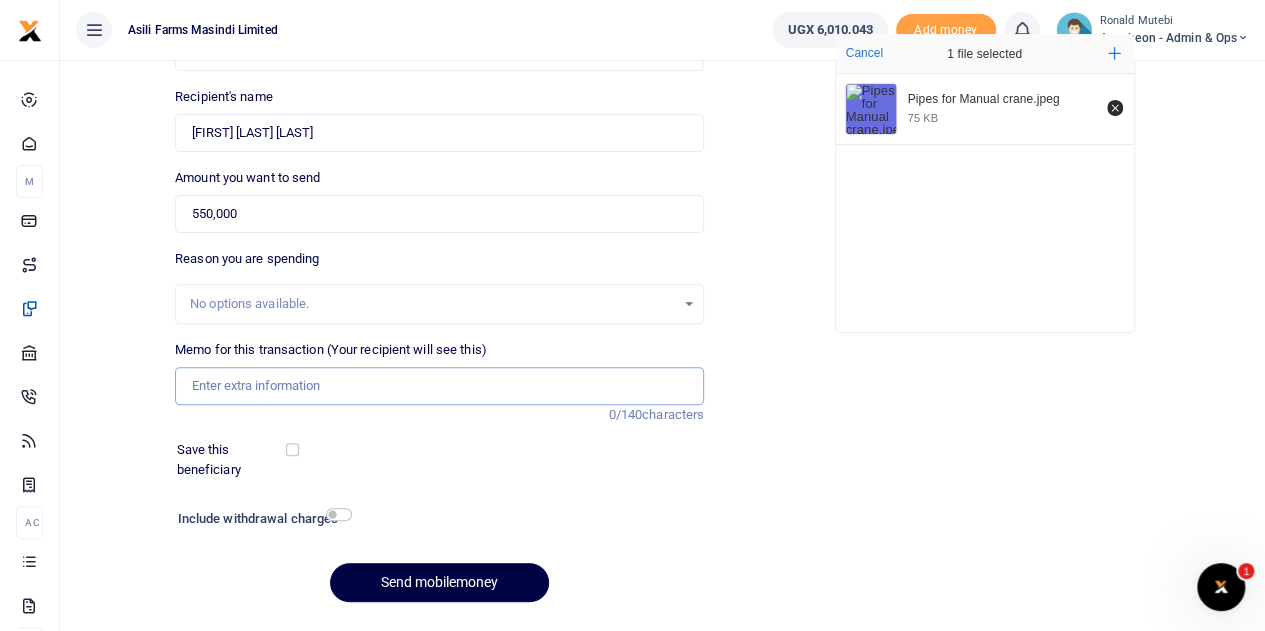 click on "Memo for this transaction (Your recipient will see this)" at bounding box center (439, 386) 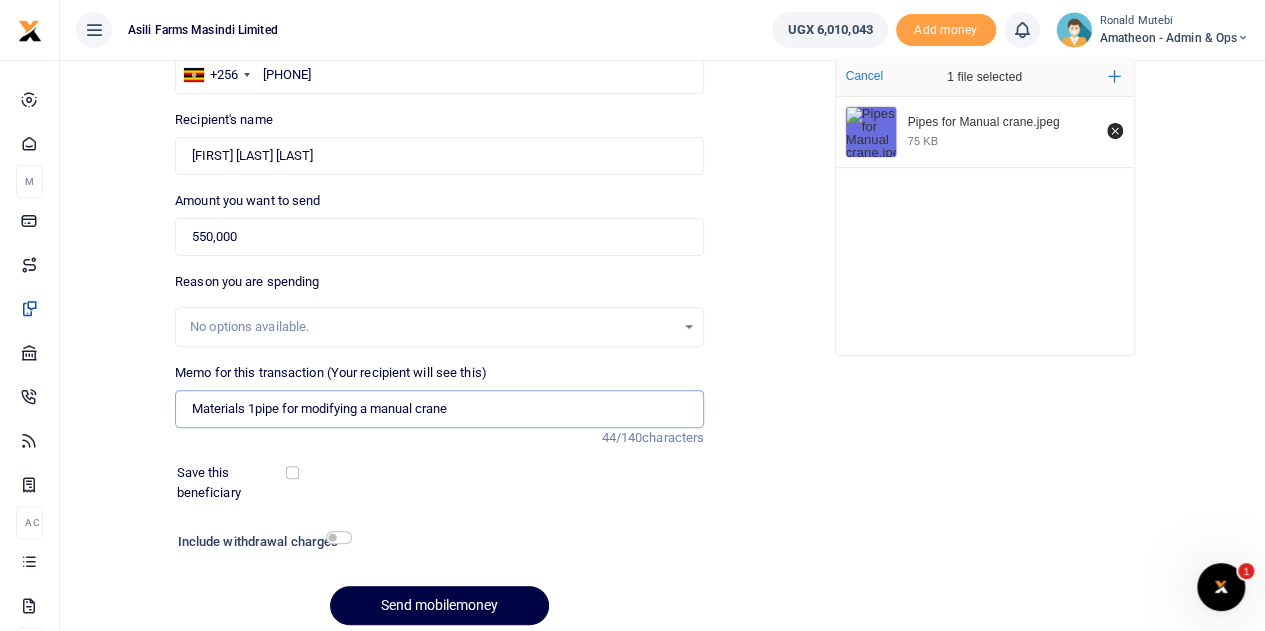 scroll, scrollTop: 252, scrollLeft: 0, axis: vertical 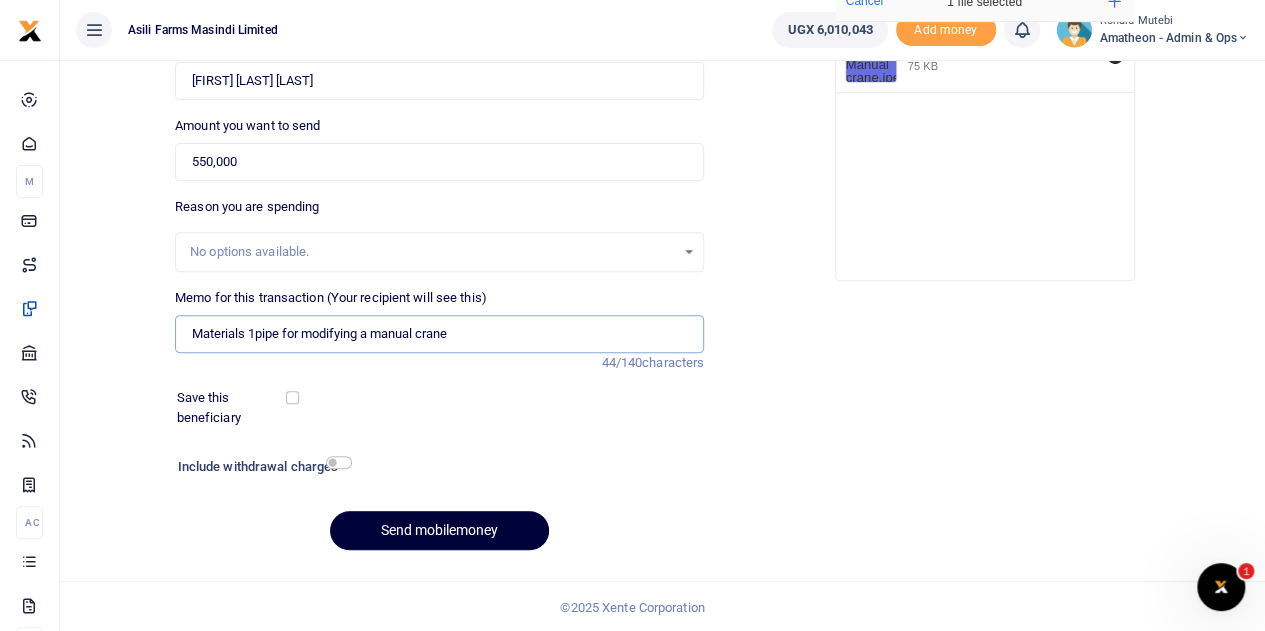 type on "Materials 1pipe for modifying a manual crane" 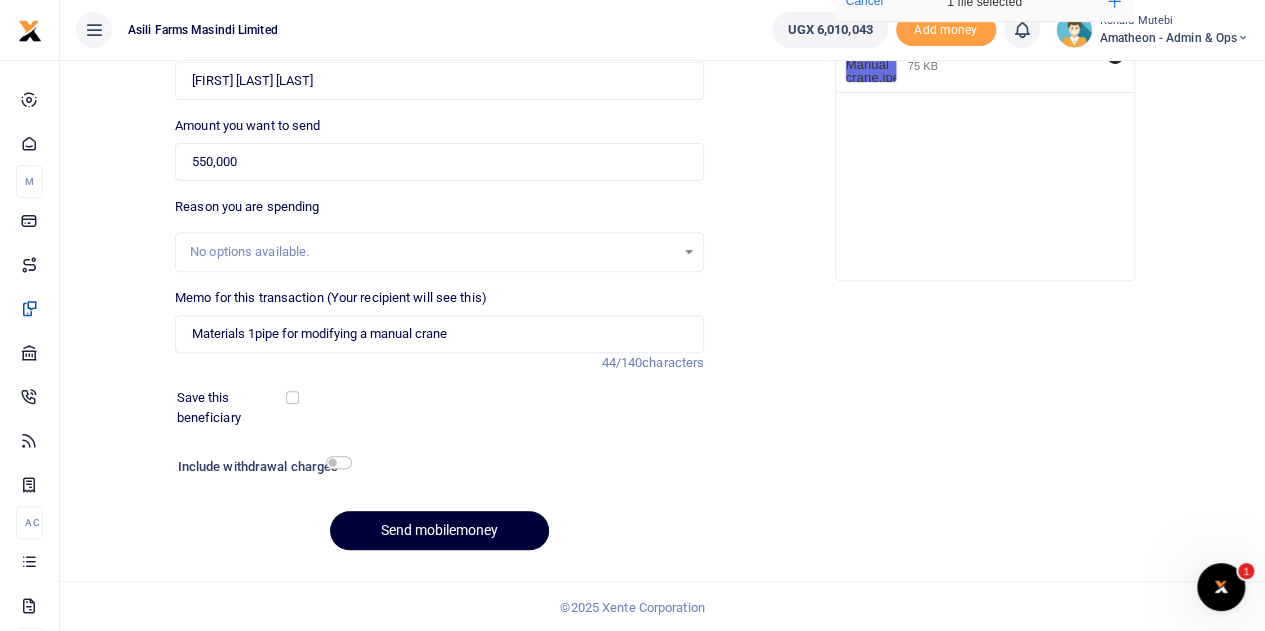 click on "Send mobilemoney" at bounding box center (439, 530) 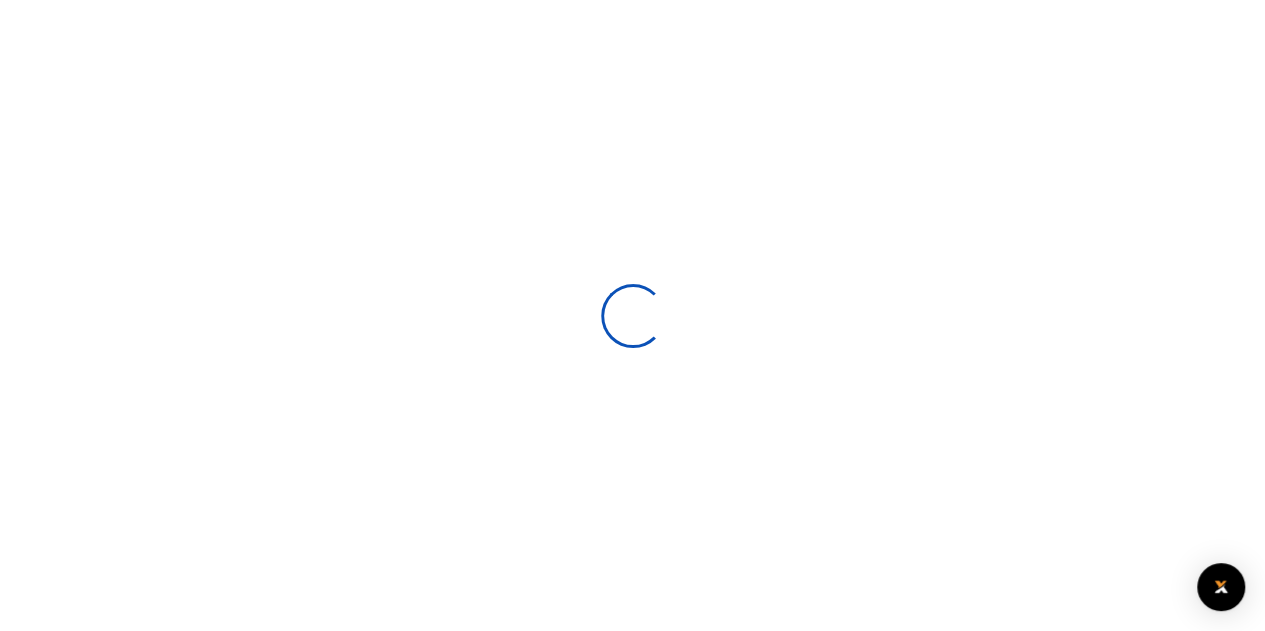 select 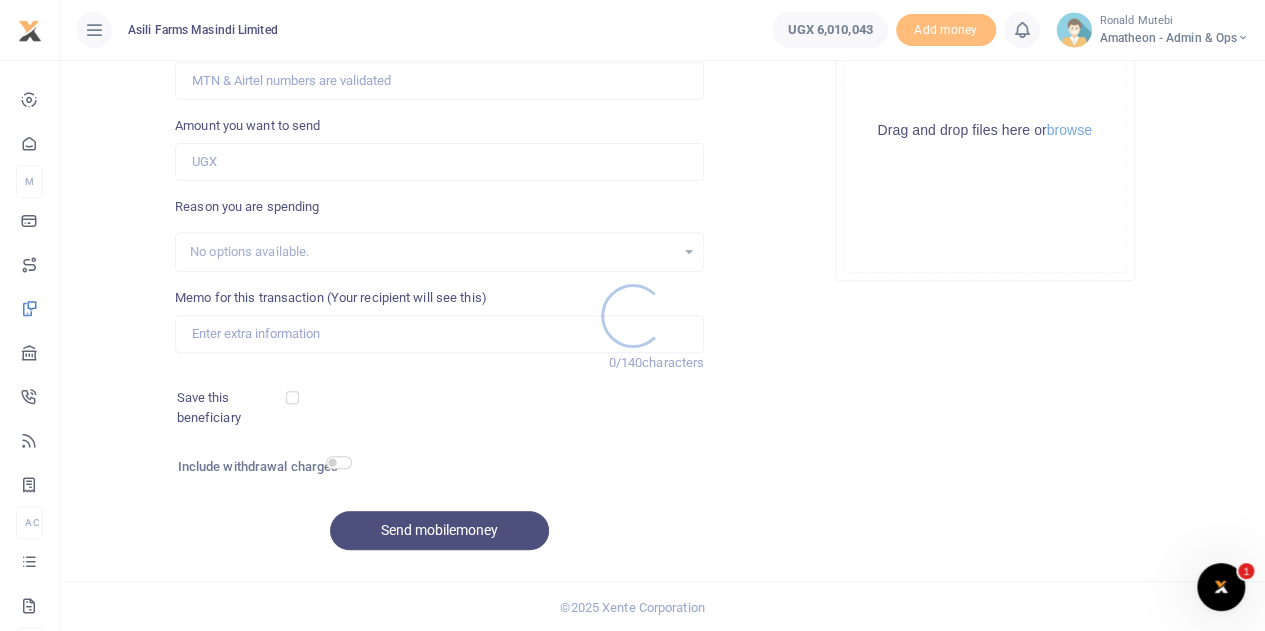 scroll, scrollTop: 0, scrollLeft: 0, axis: both 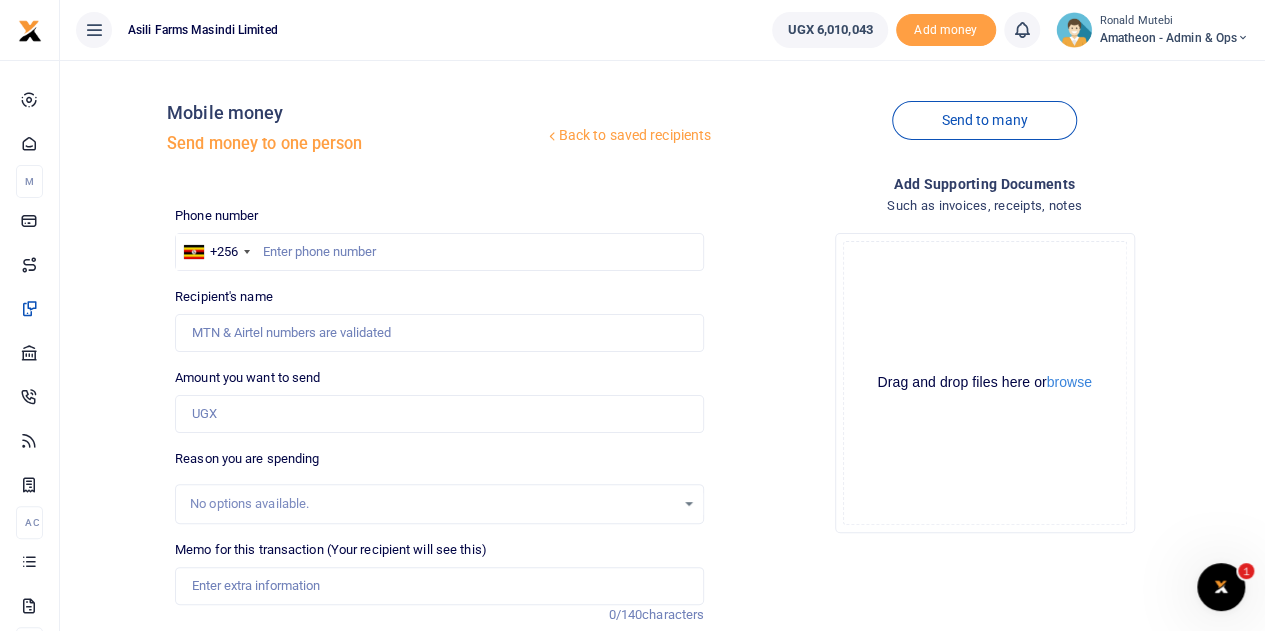 click at bounding box center [94, 30] 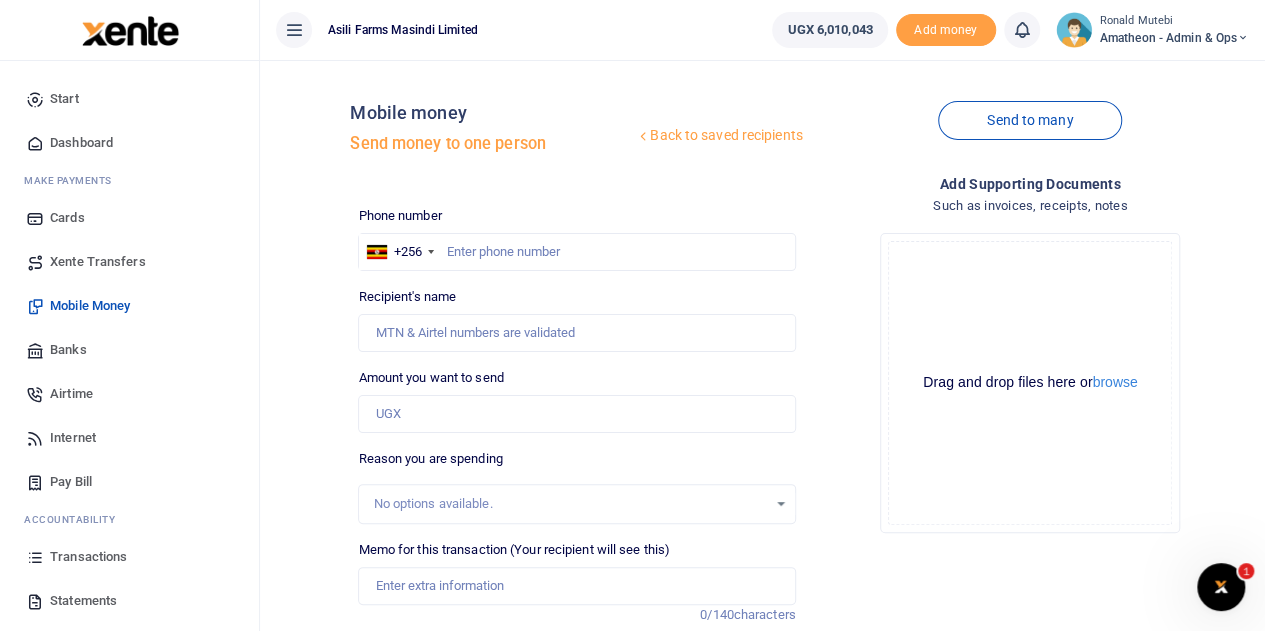 click on "Transactions" at bounding box center (88, 557) 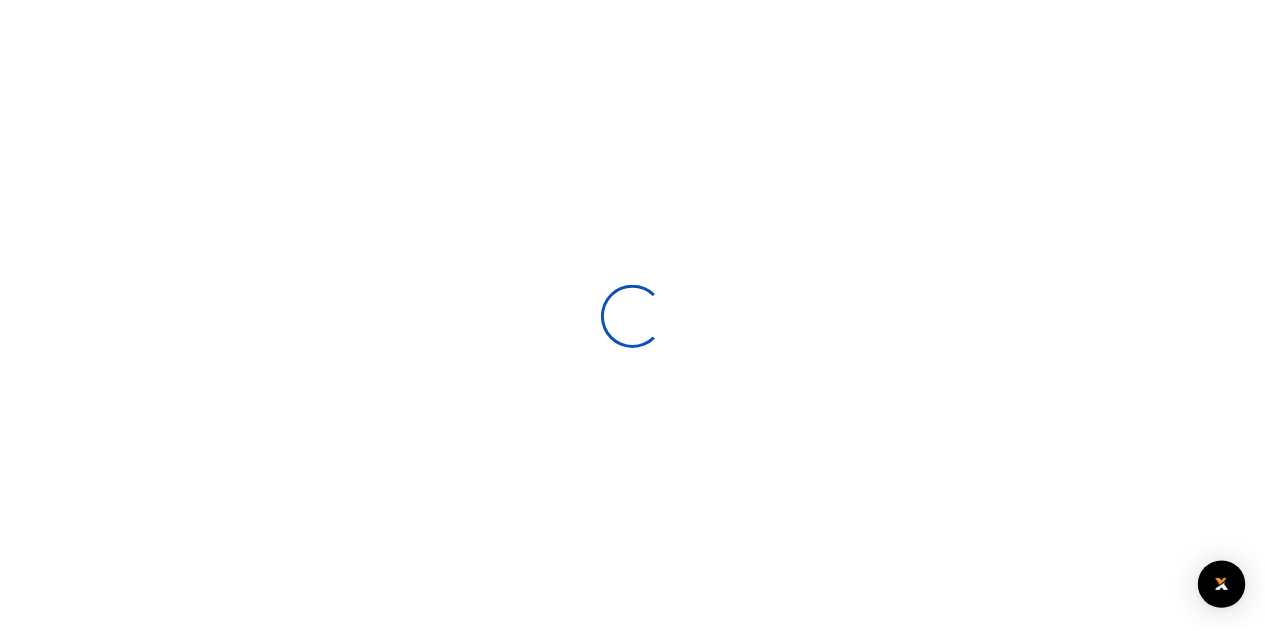 scroll, scrollTop: 0, scrollLeft: 0, axis: both 